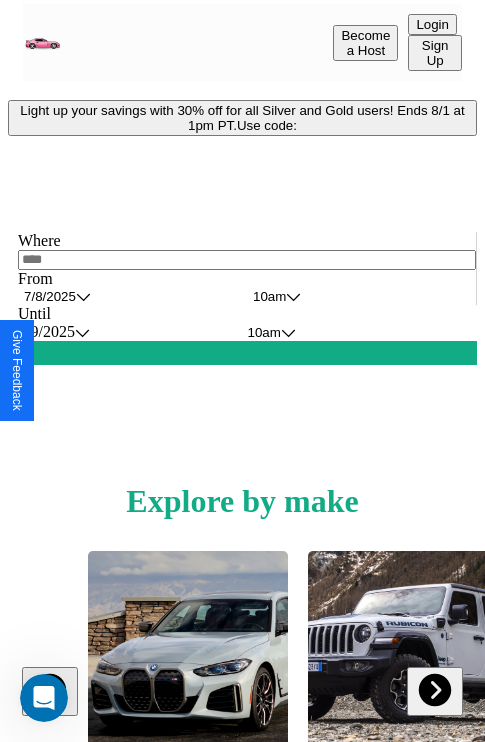 scroll, scrollTop: 0, scrollLeft: 0, axis: both 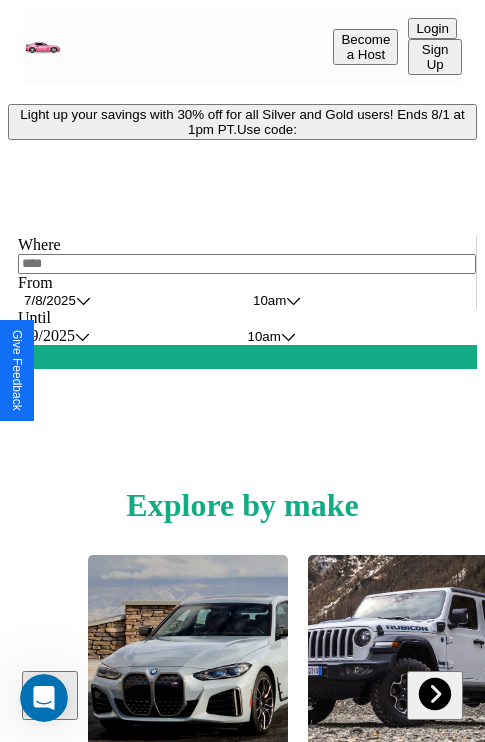click on "Light up your savings with 30% off for all Silver and Gold users! Ends 8/1 at 1pm PT.  Use code:" at bounding box center [242, 122] 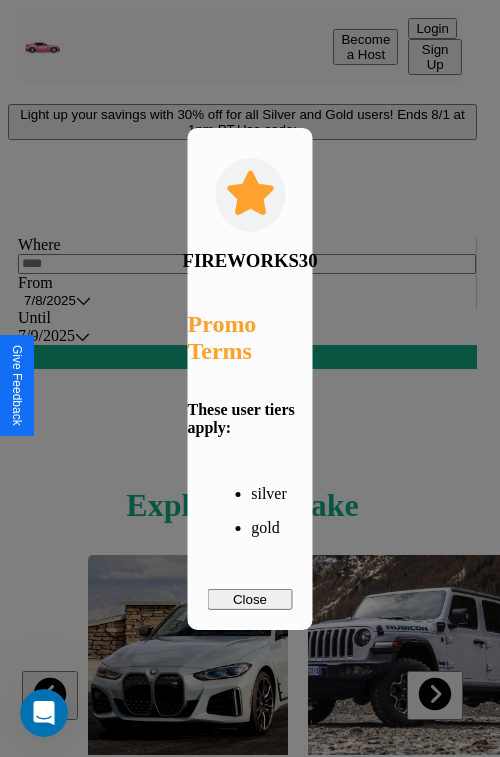 click on "Close" at bounding box center [250, 599] 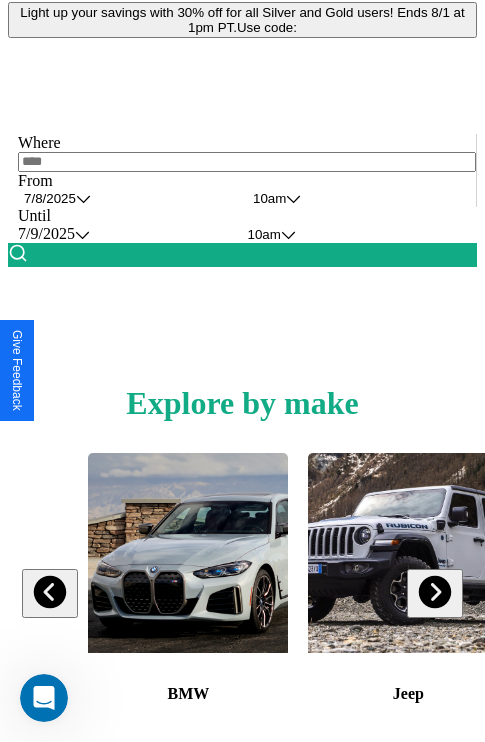 scroll, scrollTop: 308, scrollLeft: 0, axis: vertical 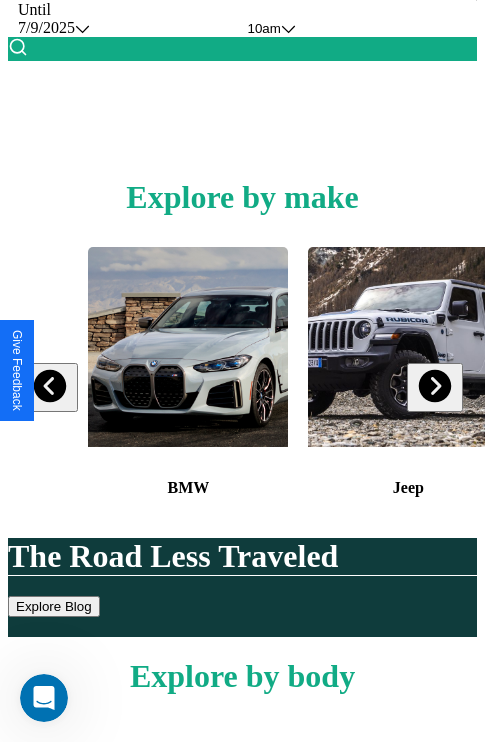 click at bounding box center [434, 386] 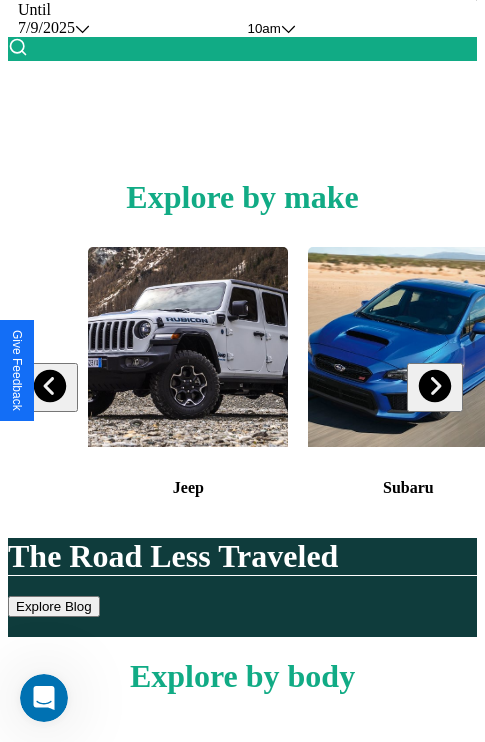 click at bounding box center (434, 386) 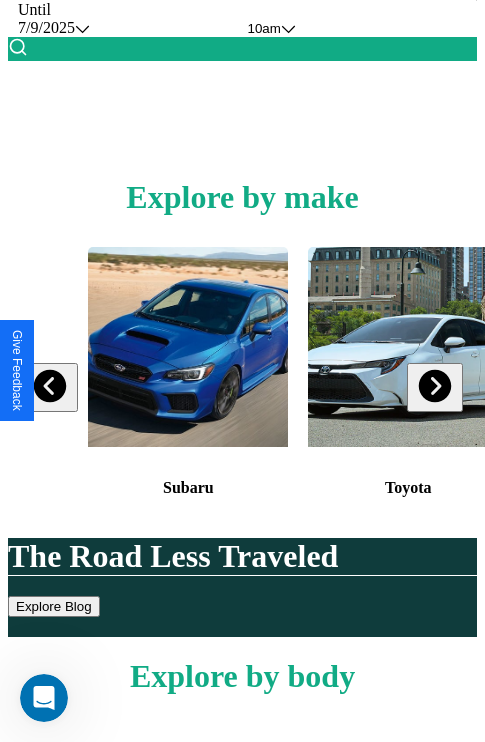 click at bounding box center (434, 386) 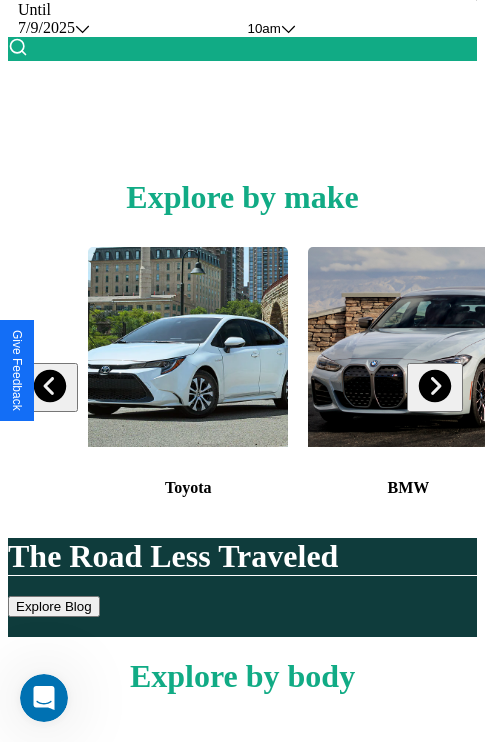 scroll, scrollTop: 113, scrollLeft: 238, axis: both 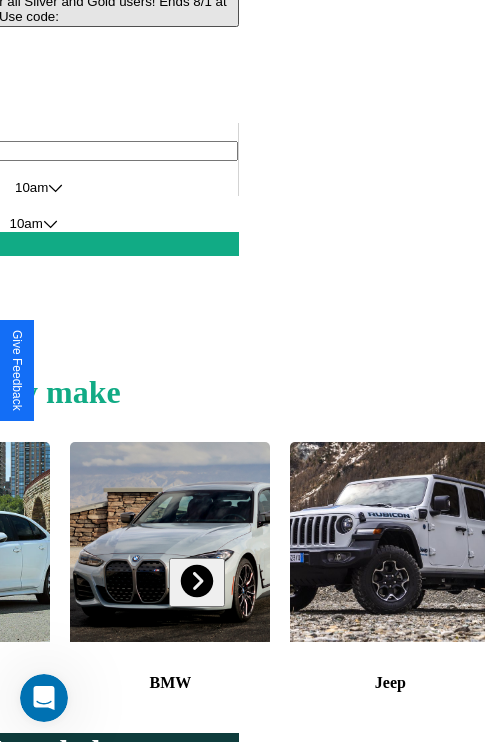 click at bounding box center [390, 542] 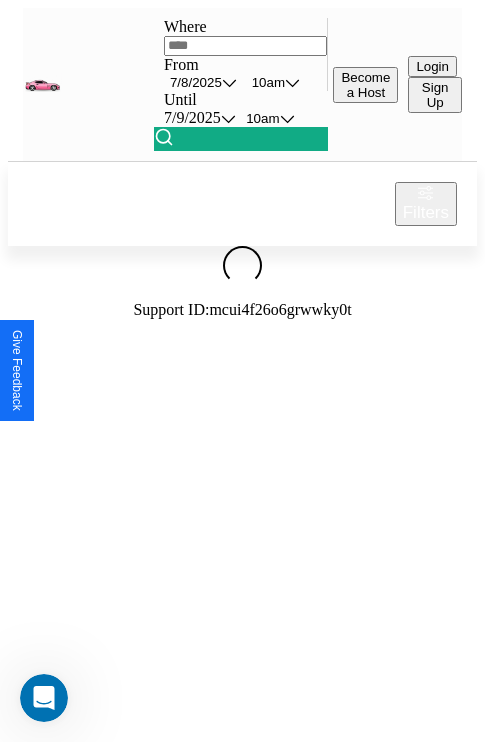 scroll, scrollTop: 0, scrollLeft: 0, axis: both 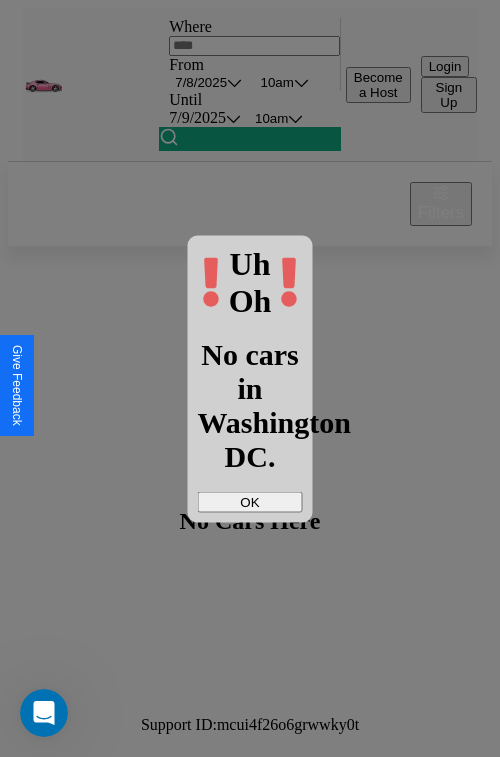 click on "OK" at bounding box center [250, 501] 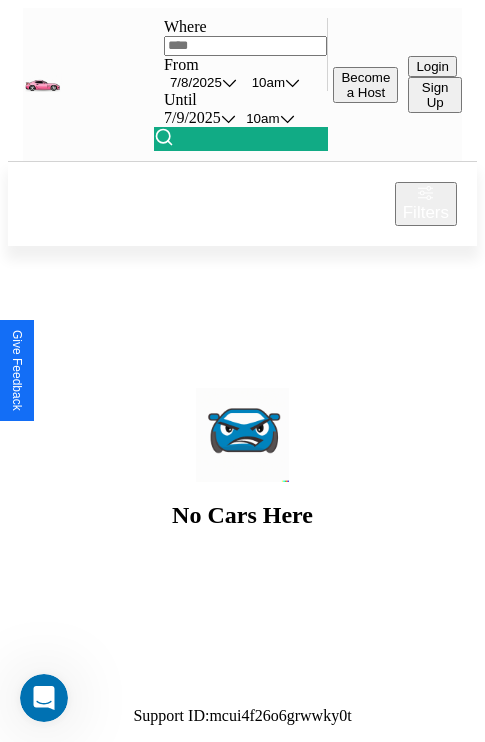 click at bounding box center [246, 46] 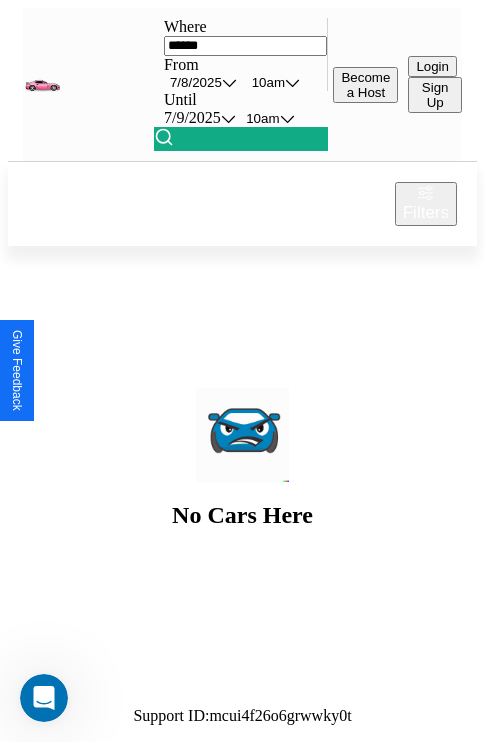 type on "******" 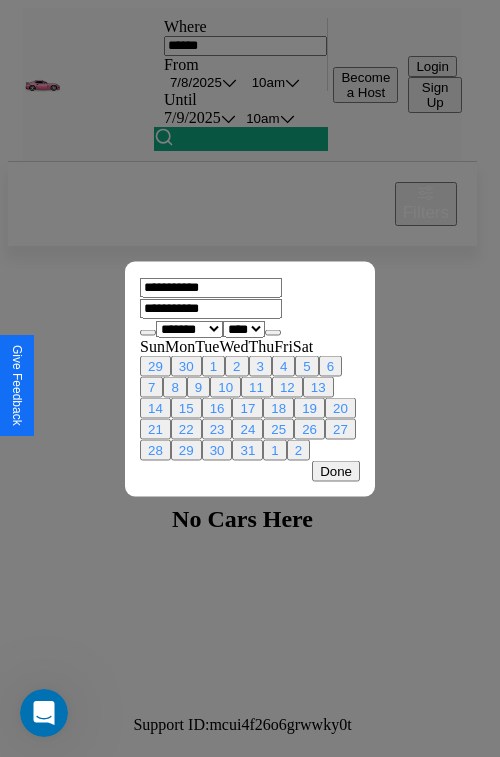 click on "******* ******** ***** ***** *** **** **** ****** ********* ******* ******** ********" at bounding box center (189, 328) 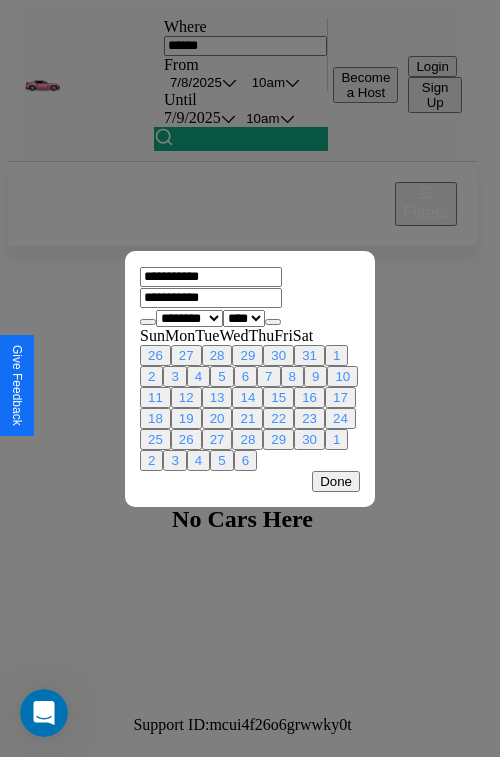 click on "15" at bounding box center (278, 397) 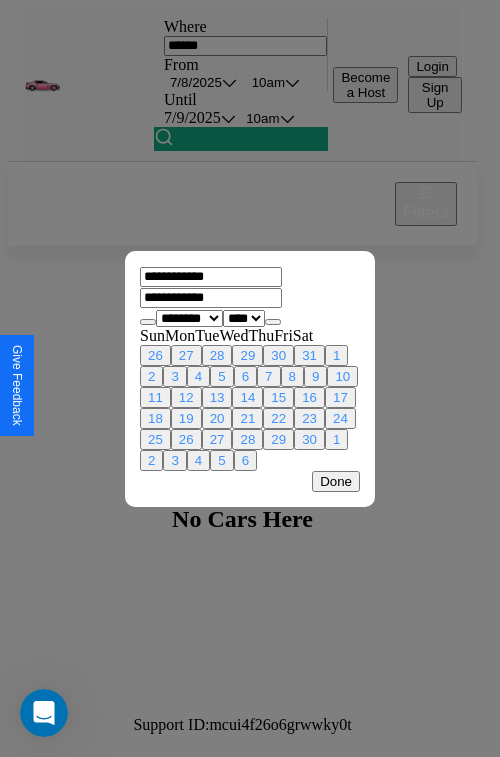 click on "18" at bounding box center [155, 418] 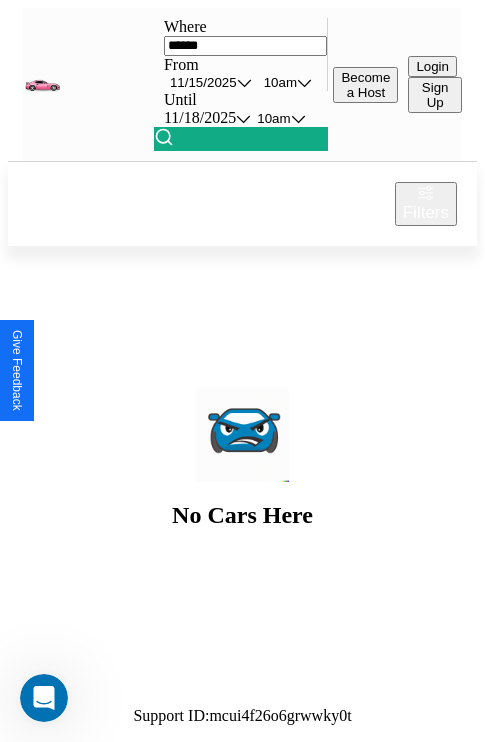 click at bounding box center [164, 137] 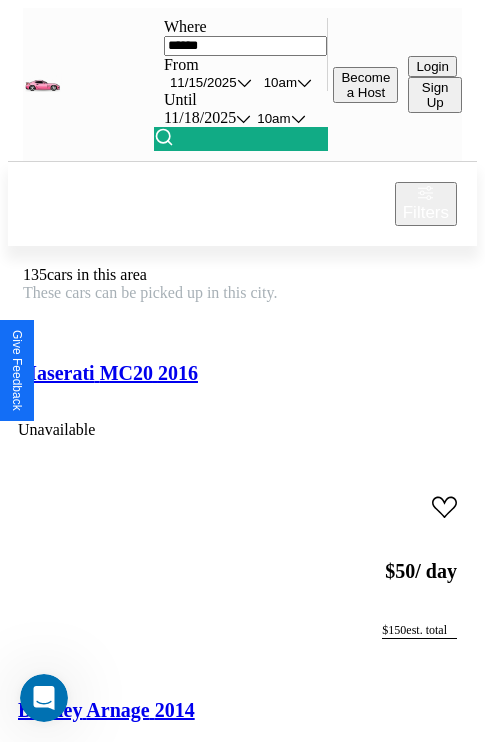 scroll, scrollTop: 32, scrollLeft: 135, axis: both 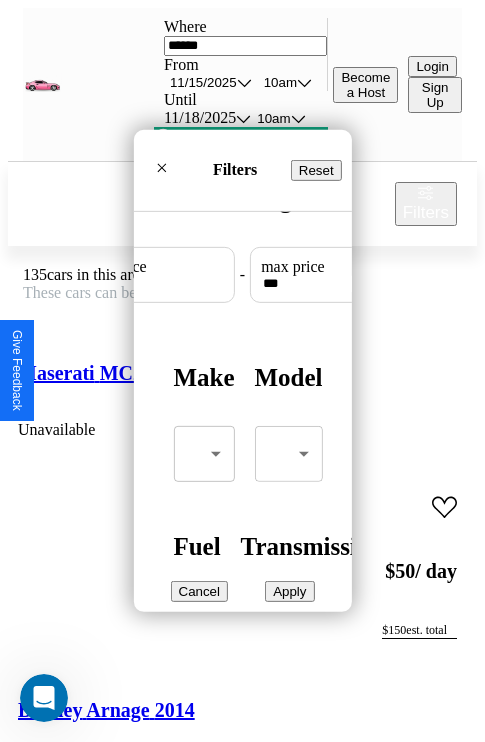 click on "CarGo Where ****** From [DATE] [TIME] Until [DATE] [TIME] Become a Host Login Sign Up [CITY] Filters 135  cars in this area These cars can be picked up in this city. Maserati   MC20   2016 Unavailable $ 50  / day $ 150  est. total Bentley   Arnage   2014 Available $ 80  / day $ 240  est. total Hummer   H3T   2014 Available $ 120  / day $ 360  est. total Mercedes   GL-Class   2021 Available $ 90  / day $ 270  est. total BMW   R 100   2020 Available $ 170  / day $ 510  est. total Jeep   Wagoneer S   2019 Available $ 70  / day $ 210  est. total Aston Martin   Vanquish Zagato   2024 Available $ 150  / day $ 450  est. total Tesla   Semi   2018 Available $ 190  / day $ 570  est. total Volkswagen   Golf GTI   2023 Available $ 60  / day $ 180  est. total Honda   Prelude   2020 Available $ 180  / day $ 540  est. total Hyundai   Elantra N   2014 Unavailable $ 200  / day $ 600  est. total Volkswagen   CABRIOLET   2016 Available $ 50  / day $ 150  est. total Lexus   LFA   2014 Available $ 200  / day $ 600" at bounding box center [242, 22937] 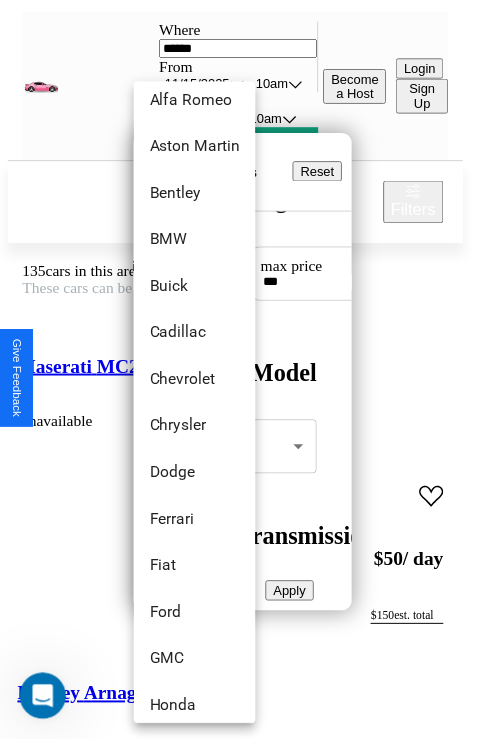 scroll, scrollTop: 182, scrollLeft: 0, axis: vertical 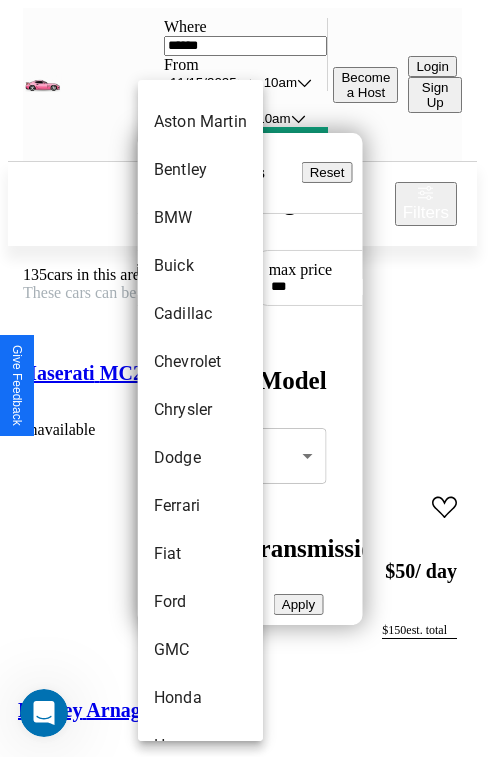 click on "Chrysler" at bounding box center [200, 410] 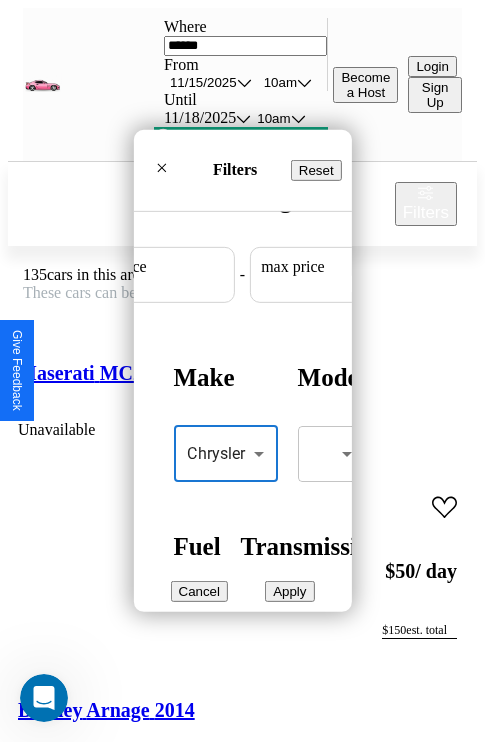 scroll, scrollTop: 59, scrollLeft: 124, axis: both 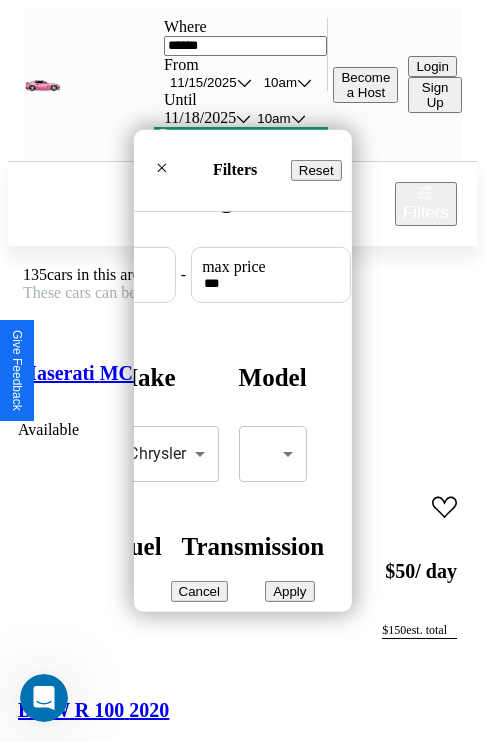 type on "***" 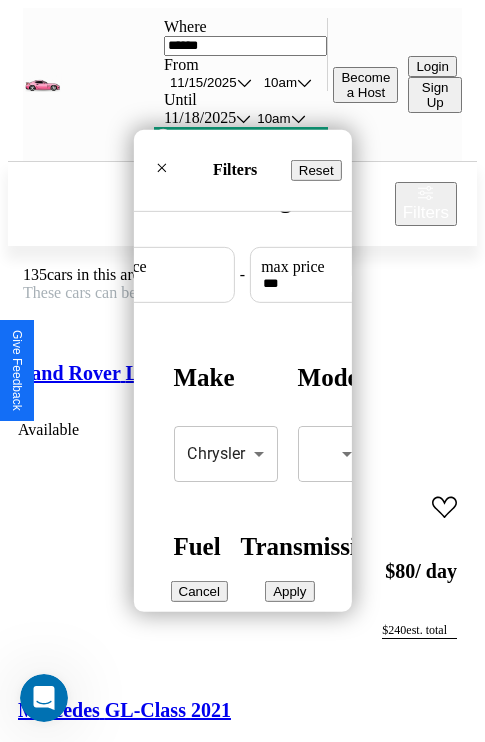 type on "**" 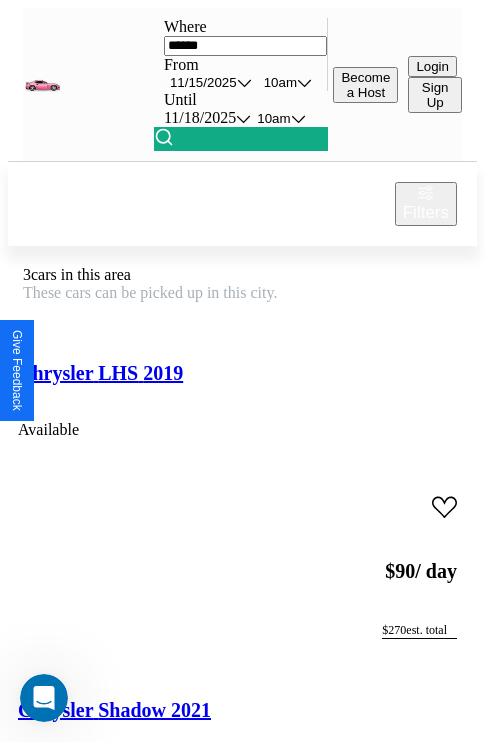click on "Filters" at bounding box center (426, 213) 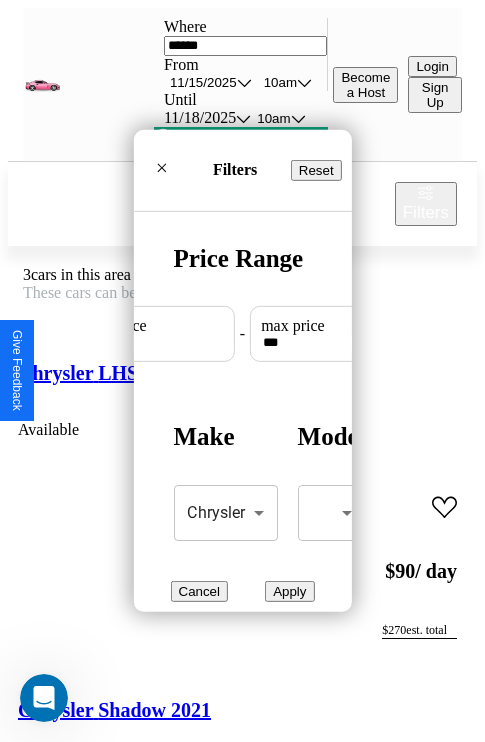 click on "Reset" at bounding box center [316, 170] 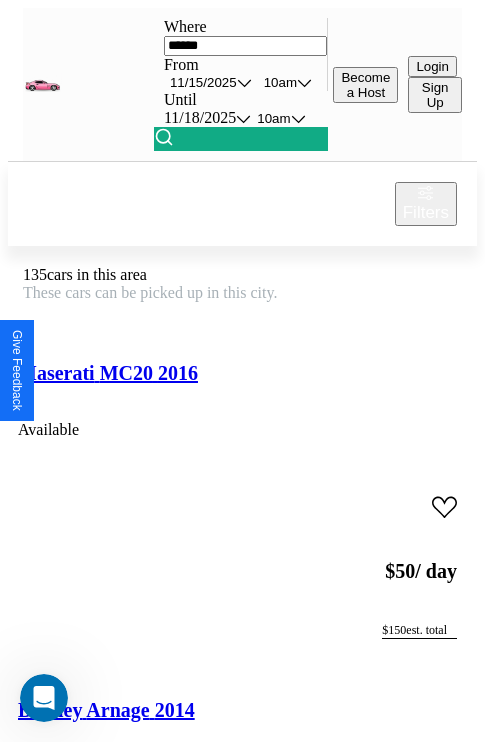scroll, scrollTop: 66, scrollLeft: 35, axis: both 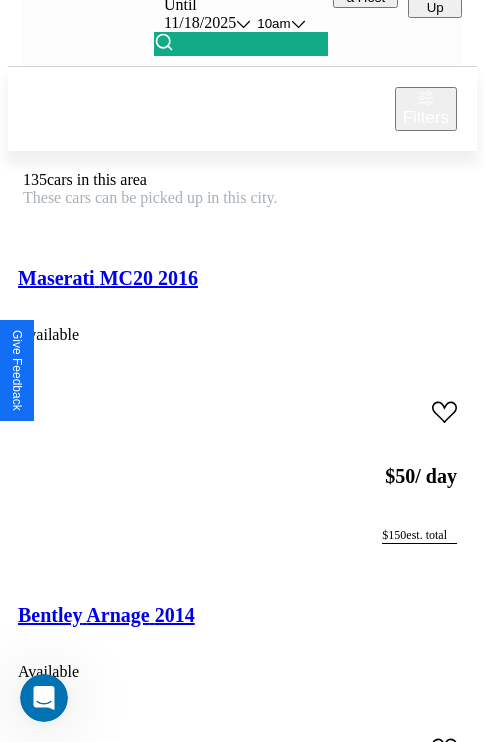 click on "Jeep   Gladiator   2021" at bounding box center [104, 43077] 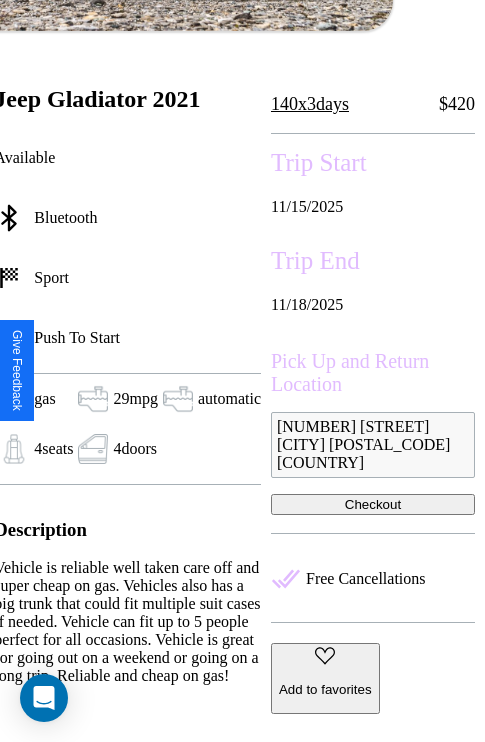 scroll, scrollTop: 377, scrollLeft: 84, axis: both 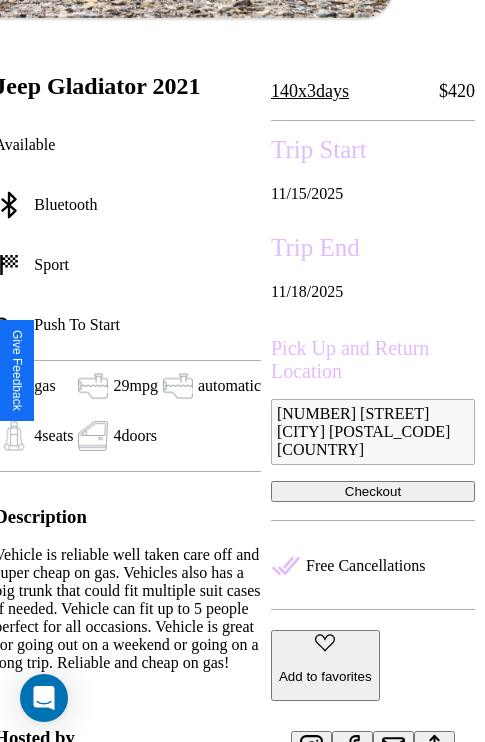 click on "Checkout" at bounding box center (373, 491) 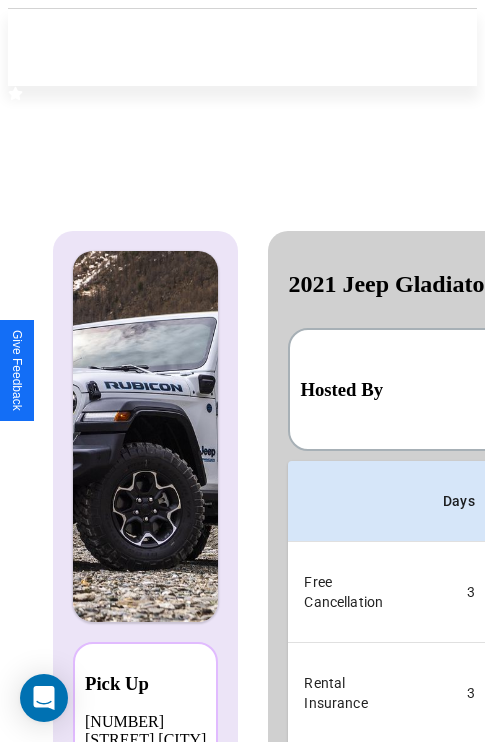 scroll, scrollTop: 0, scrollLeft: 382, axis: horizontal 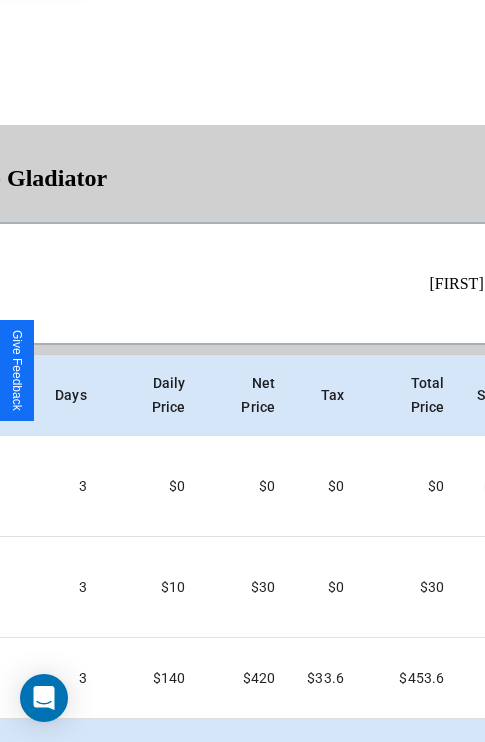 click on "Checkout" at bounding box center (452, 847) 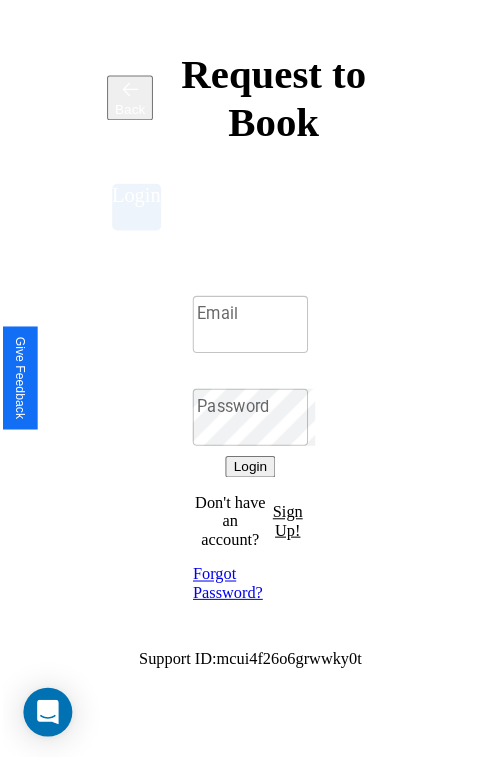 scroll, scrollTop: 0, scrollLeft: 0, axis: both 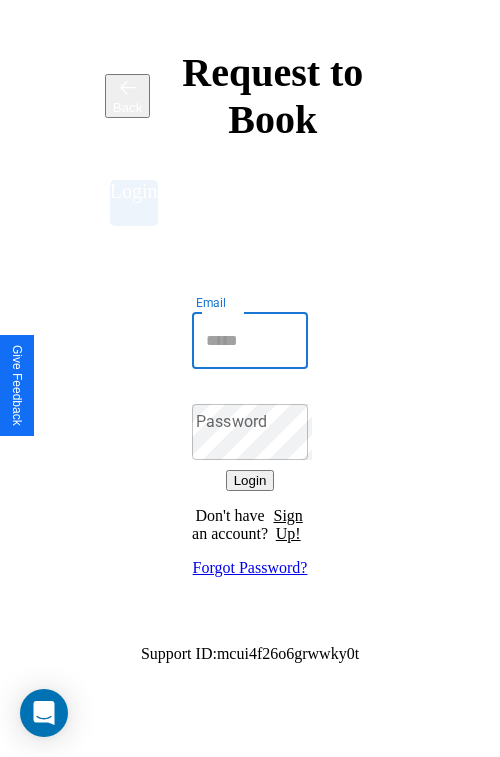 click on "Email" at bounding box center (250, 341) 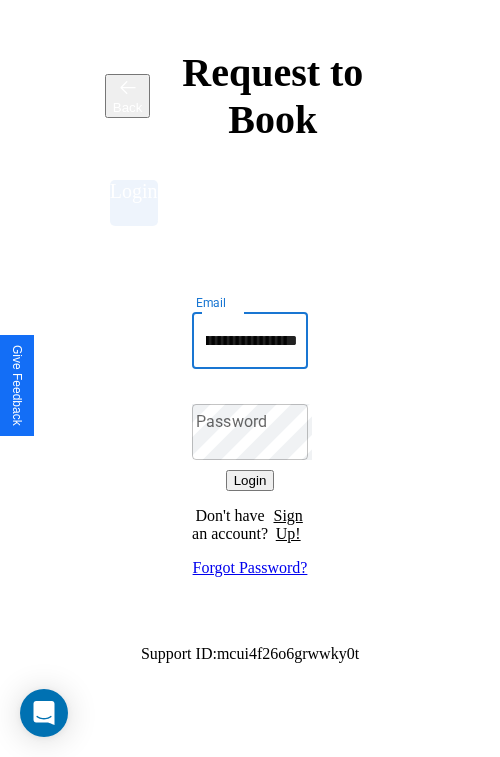 scroll, scrollTop: 0, scrollLeft: 109, axis: horizontal 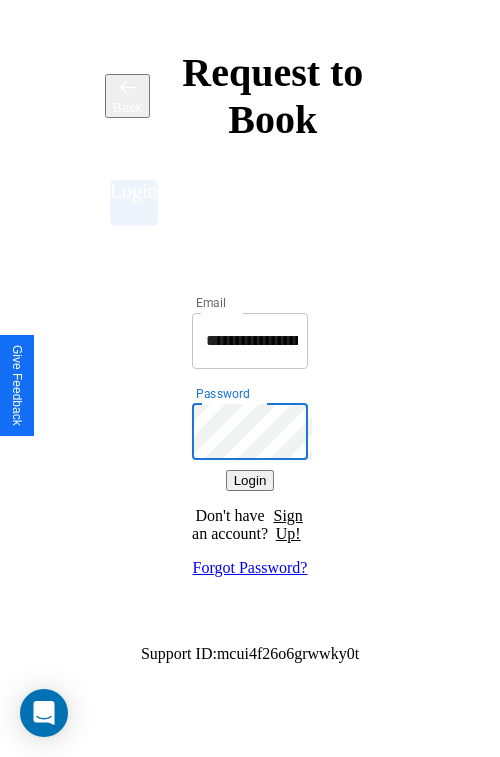 click on "Login" at bounding box center [250, 480] 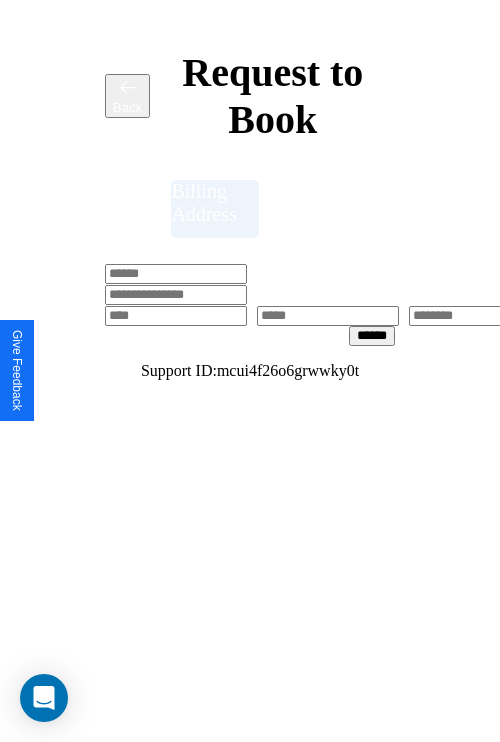 click at bounding box center (176, 274) 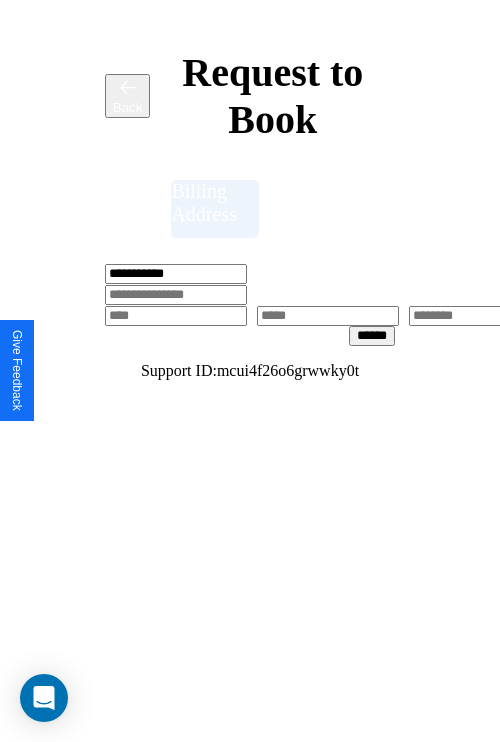type on "**********" 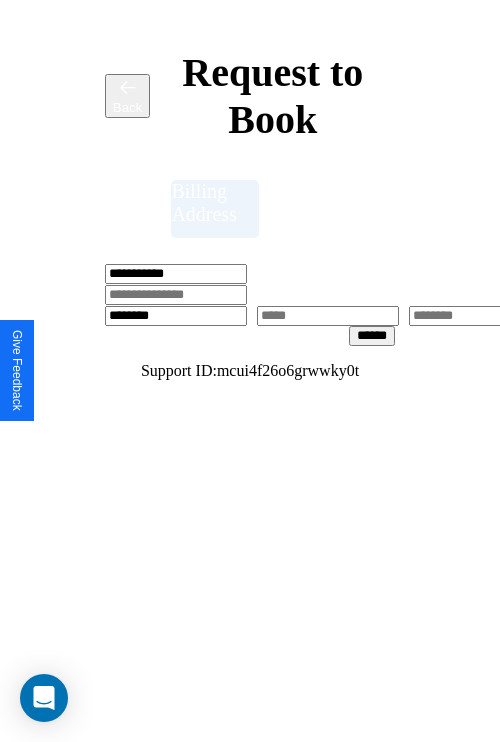 type on "********" 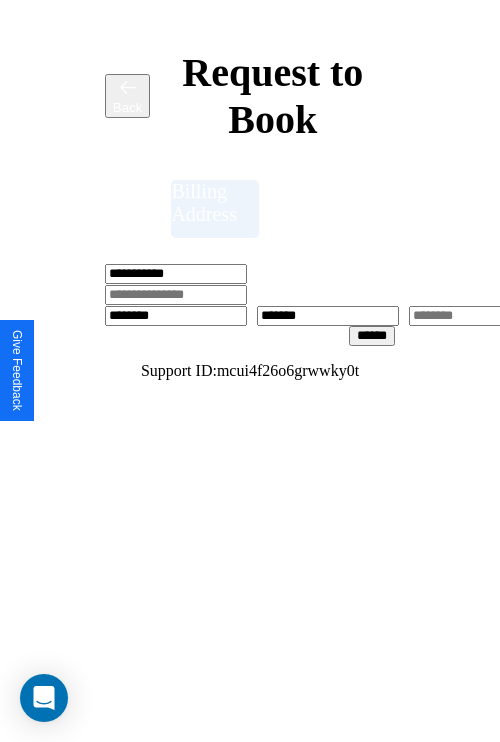 scroll, scrollTop: 0, scrollLeft: 517, axis: horizontal 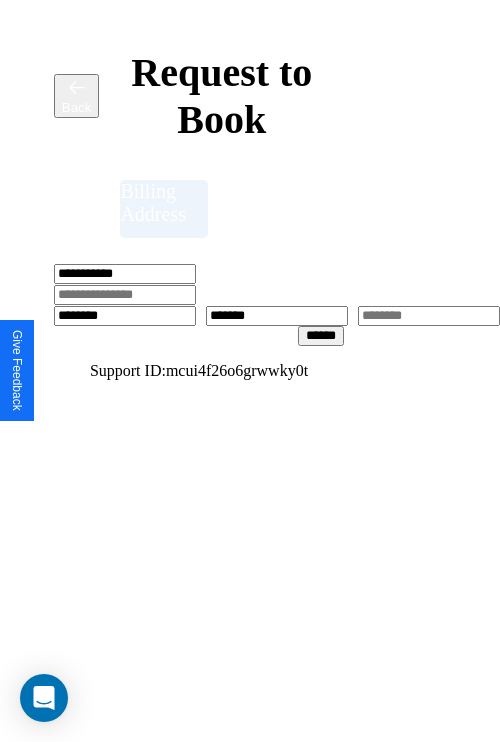 type on "*******" 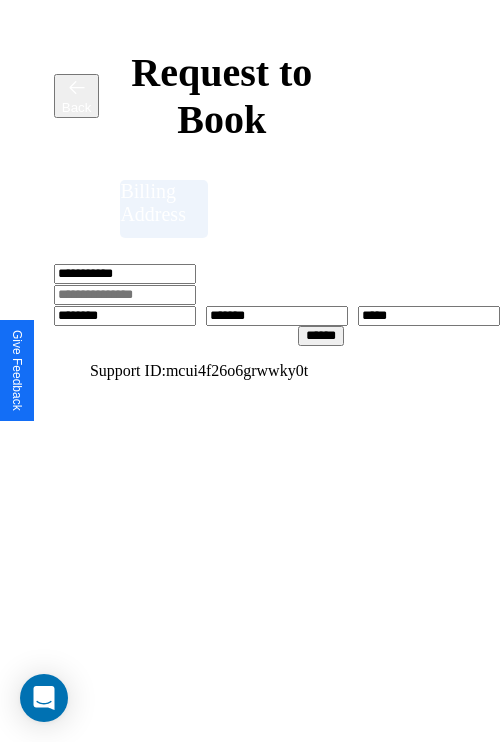 type on "*****" 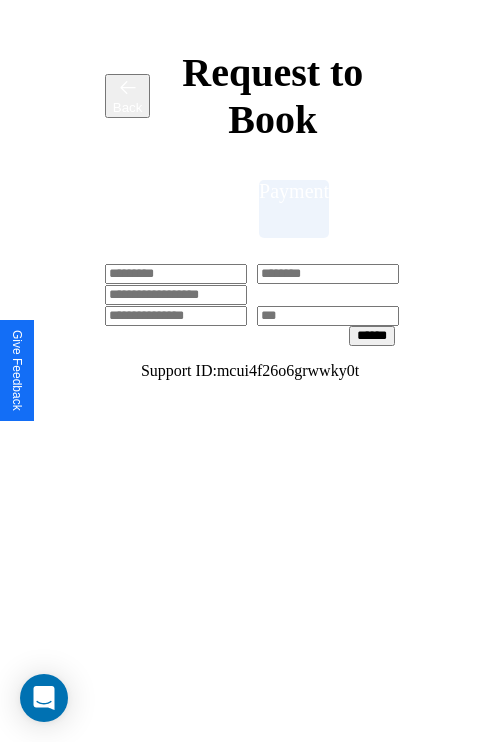 scroll, scrollTop: 0, scrollLeft: 208, axis: horizontal 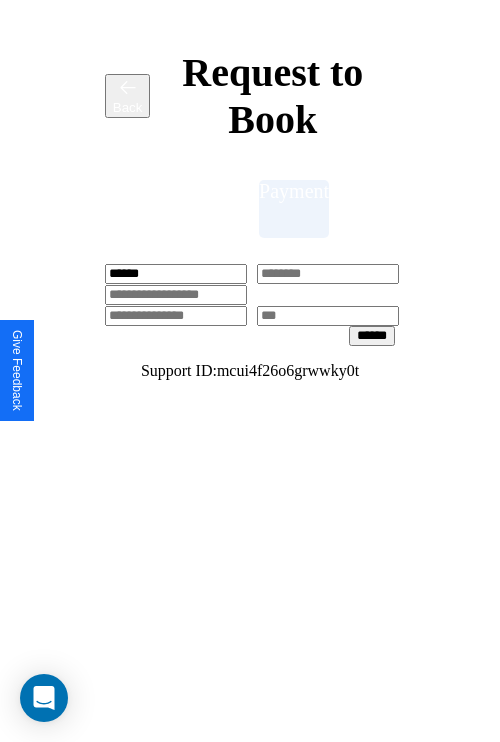 type on "******" 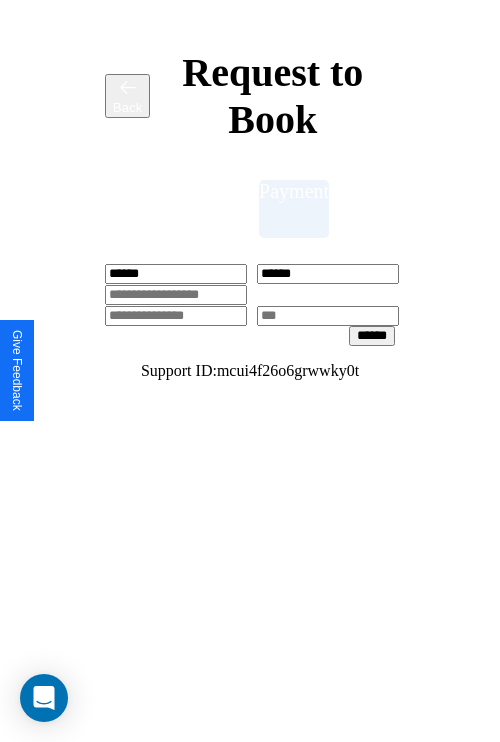 type on "******" 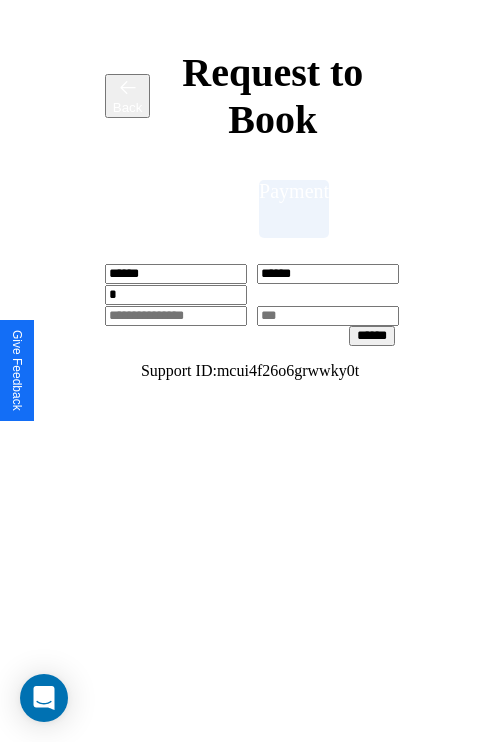 scroll, scrollTop: 0, scrollLeft: 128, axis: horizontal 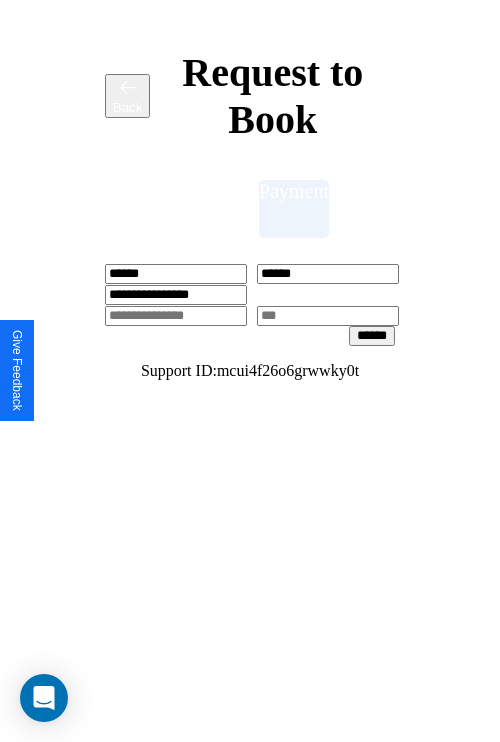 type on "**********" 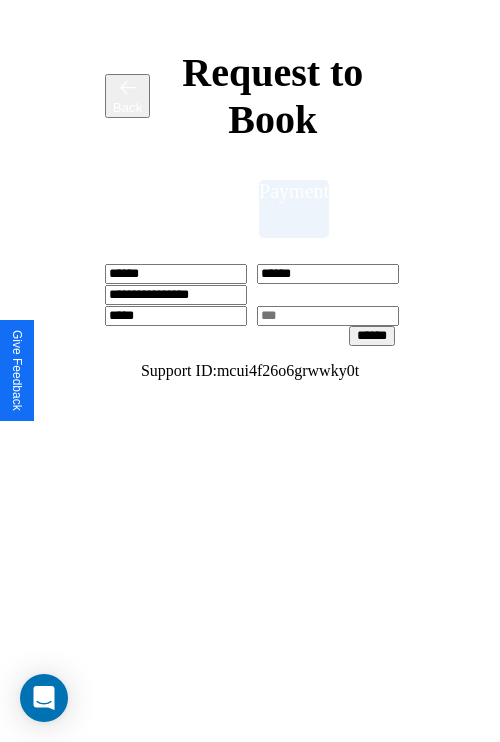 type on "*****" 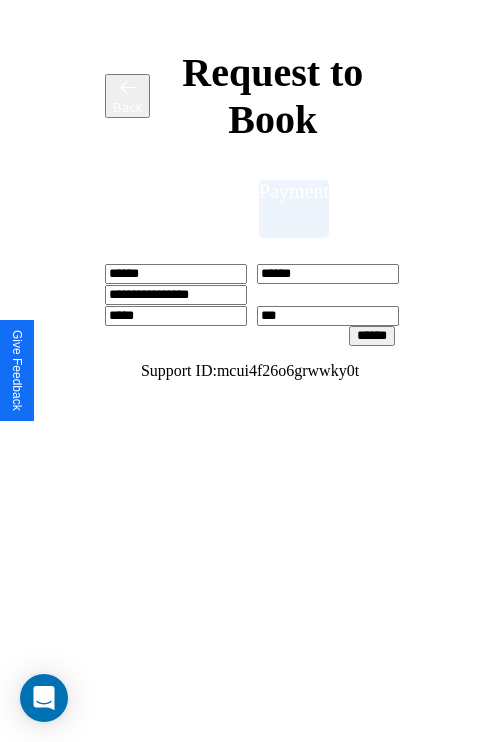 type on "***" 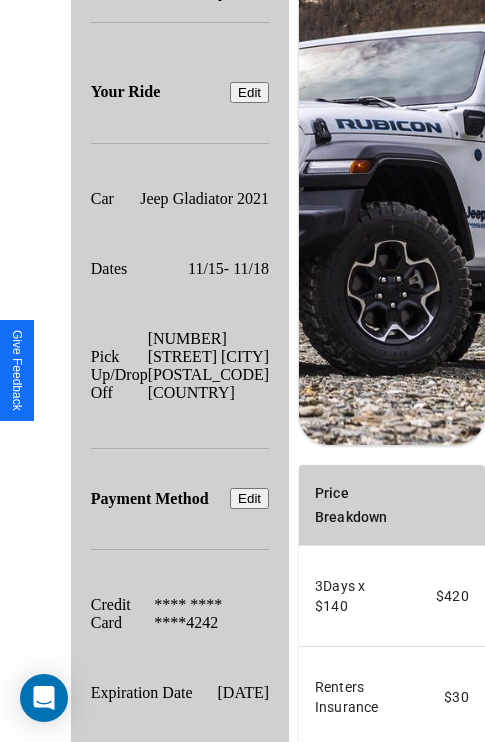 scroll, scrollTop: 455, scrollLeft: 72, axis: both 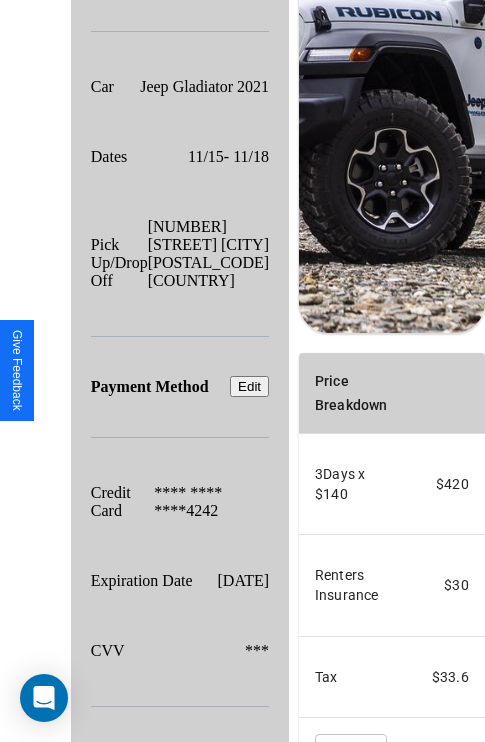 click on "Confirm & Submit" at bounding box center (424, 916) 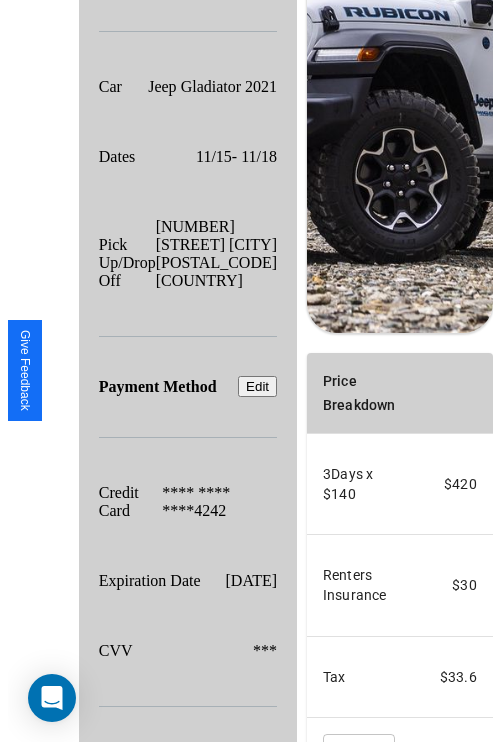 scroll, scrollTop: 0, scrollLeft: 72, axis: horizontal 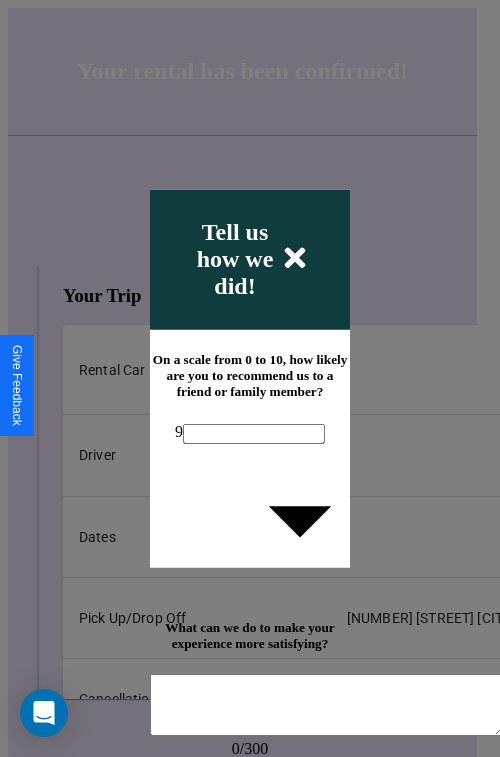 click on "9" at bounding box center (250, 432) 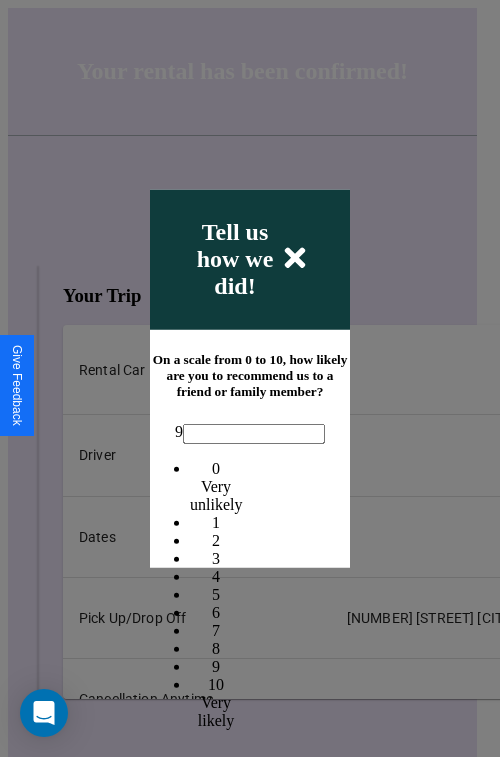 click on "6" at bounding box center [216, 611] 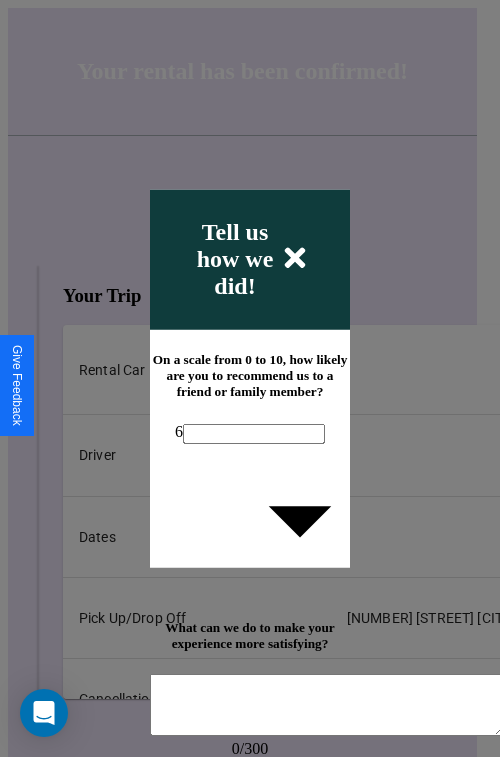 scroll, scrollTop: 286, scrollLeft: 0, axis: vertical 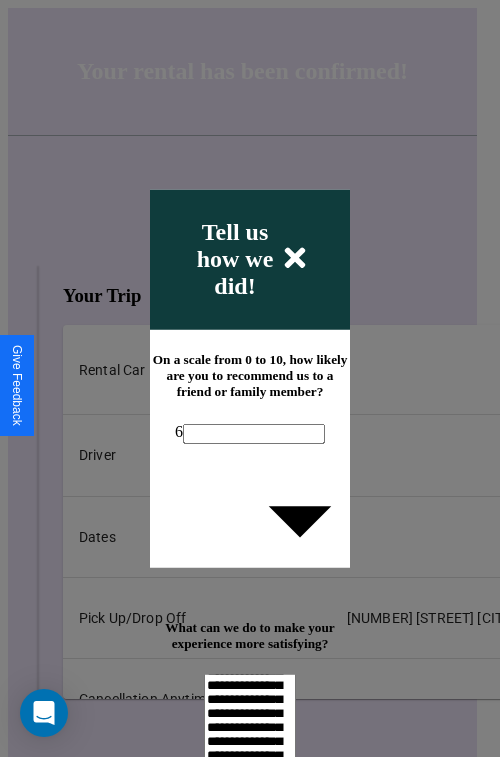 type on "**********" 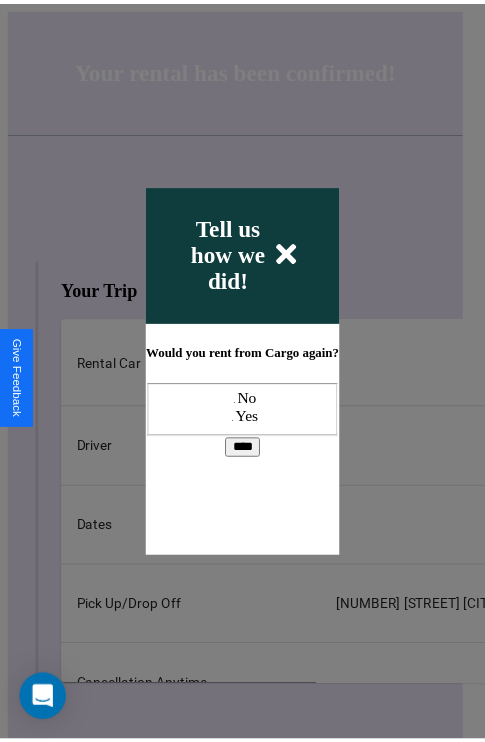 scroll, scrollTop: 0, scrollLeft: 0, axis: both 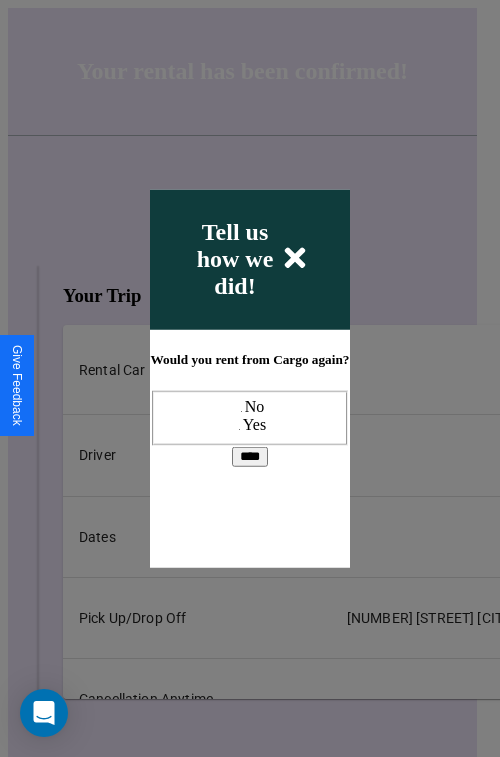 click at bounding box center [250, 378] 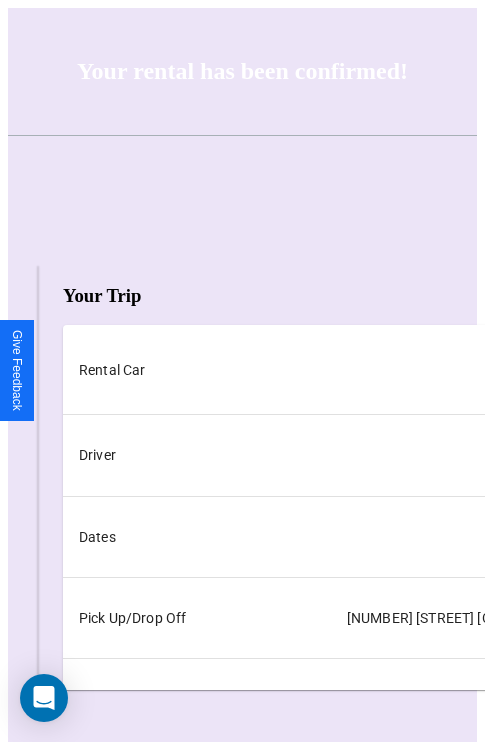 scroll, scrollTop: 0, scrollLeft: 235, axis: horizontal 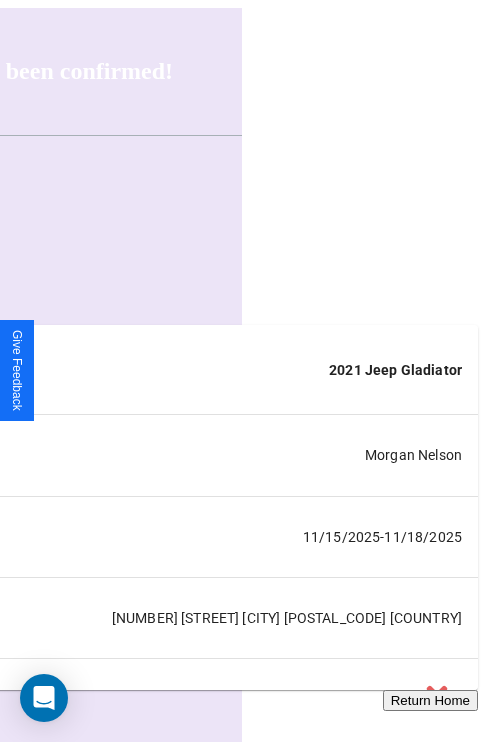 click on "Return Home" at bounding box center (430, 700) 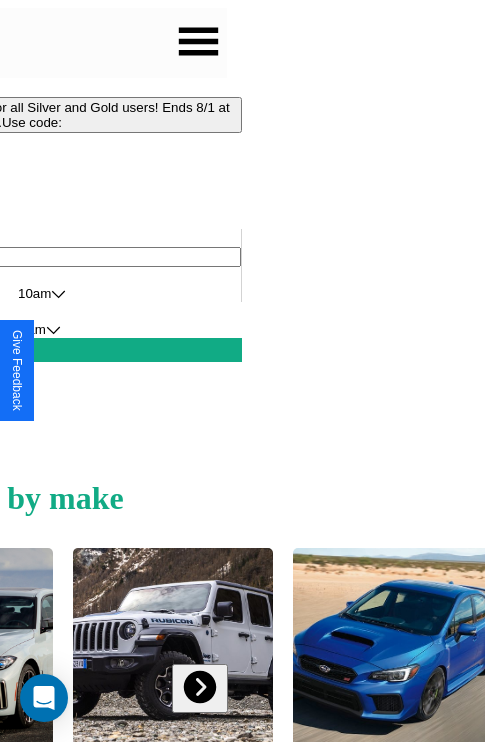 scroll, scrollTop: 0, scrollLeft: 0, axis: both 